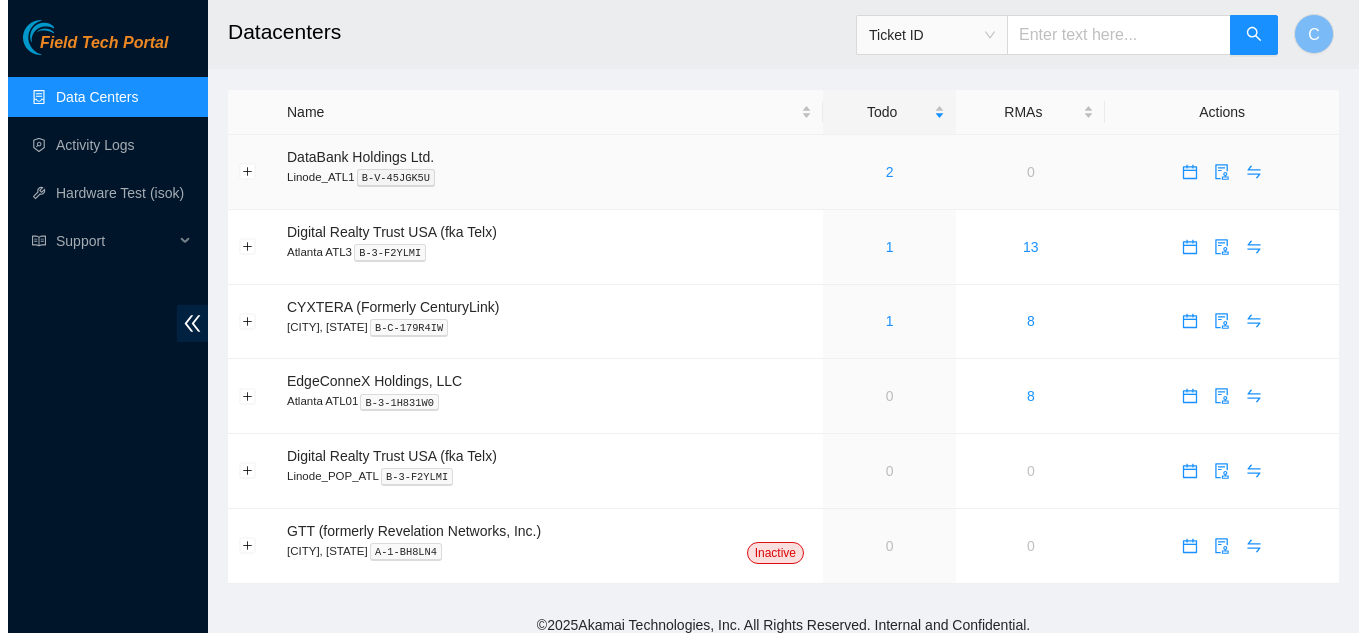 scroll, scrollTop: 0, scrollLeft: 0, axis: both 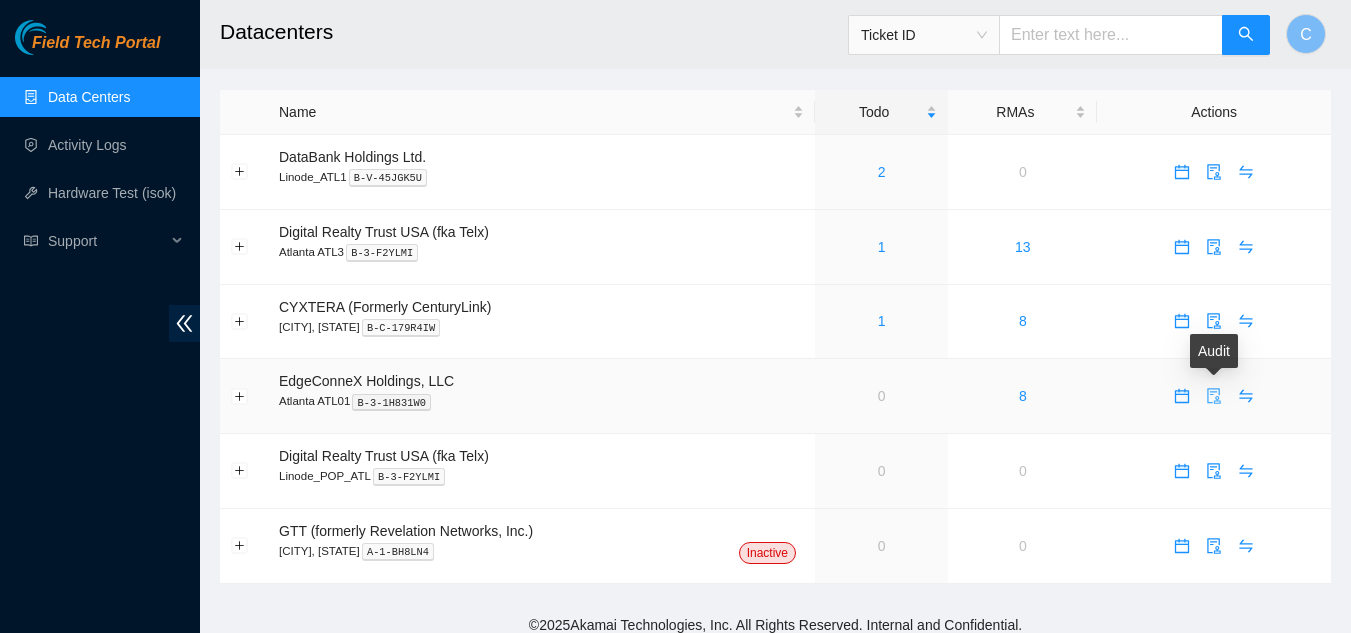 click at bounding box center (1214, 396) 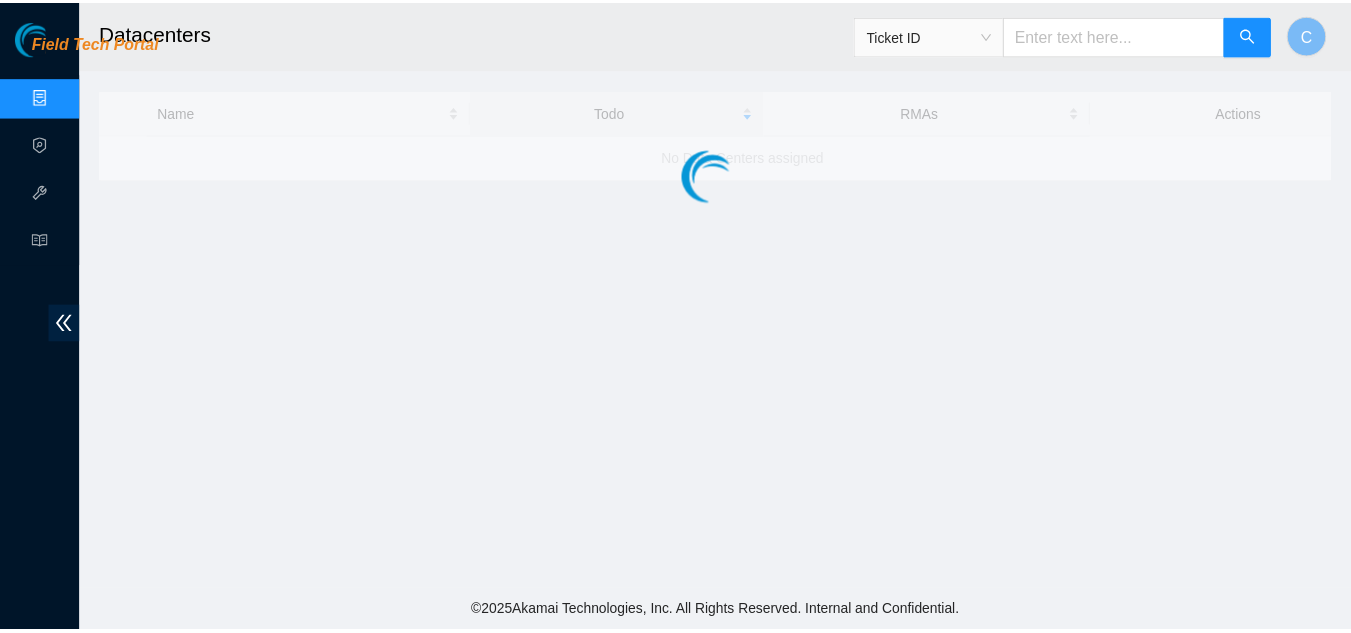 scroll, scrollTop: 0, scrollLeft: 0, axis: both 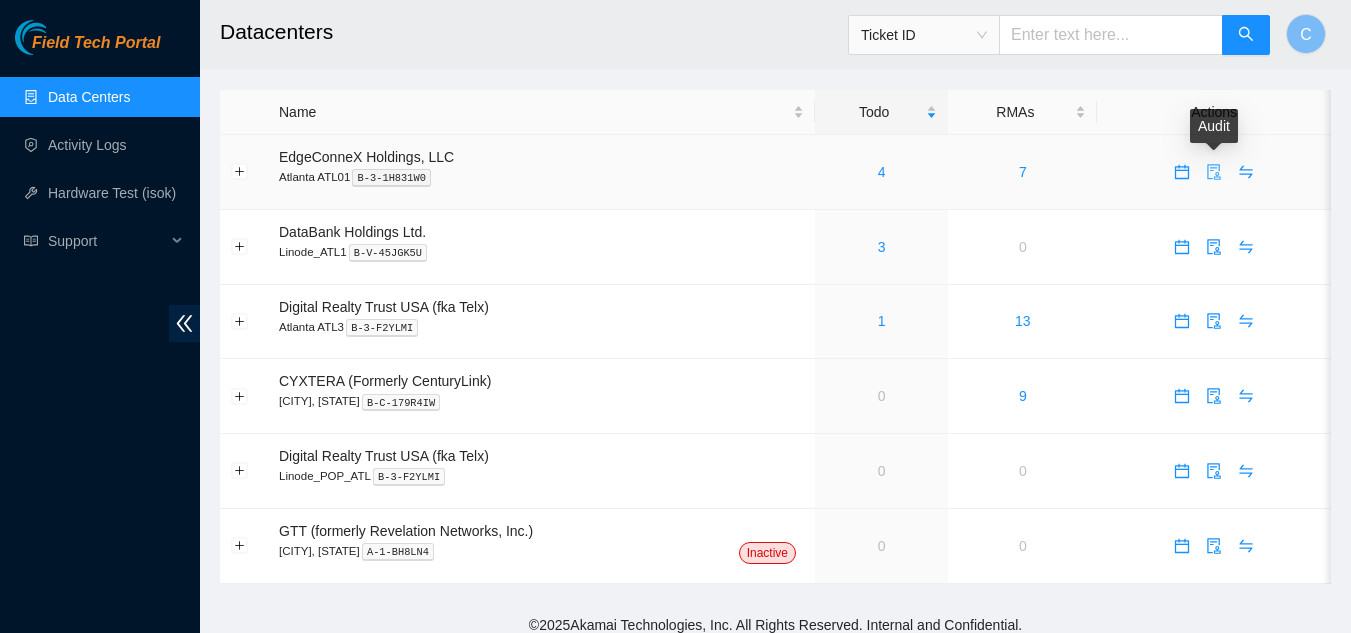 click 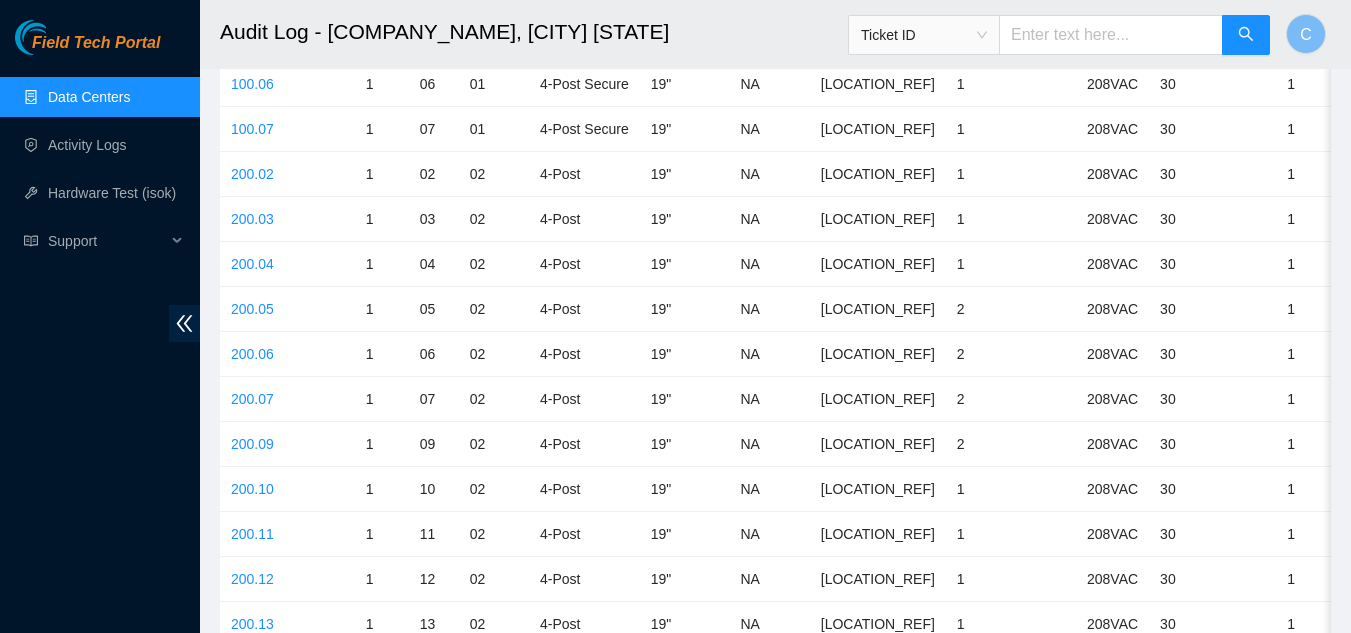scroll, scrollTop: 500, scrollLeft: 0, axis: vertical 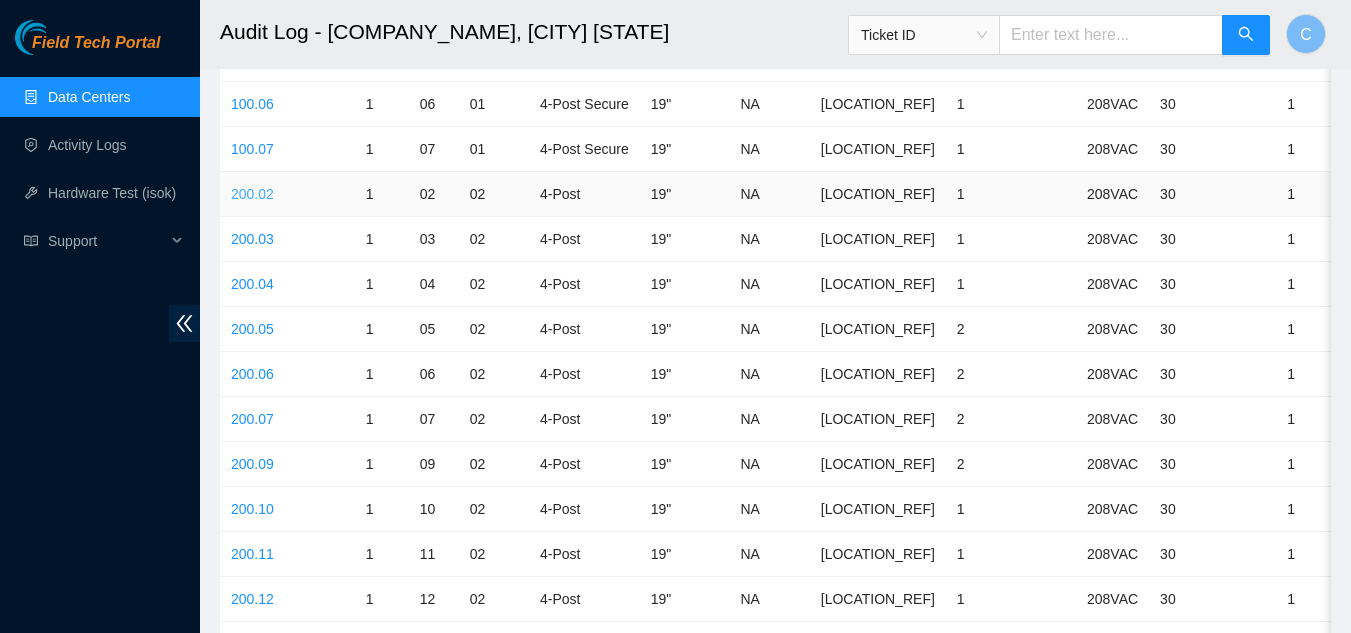 click on "200.02" at bounding box center (252, 194) 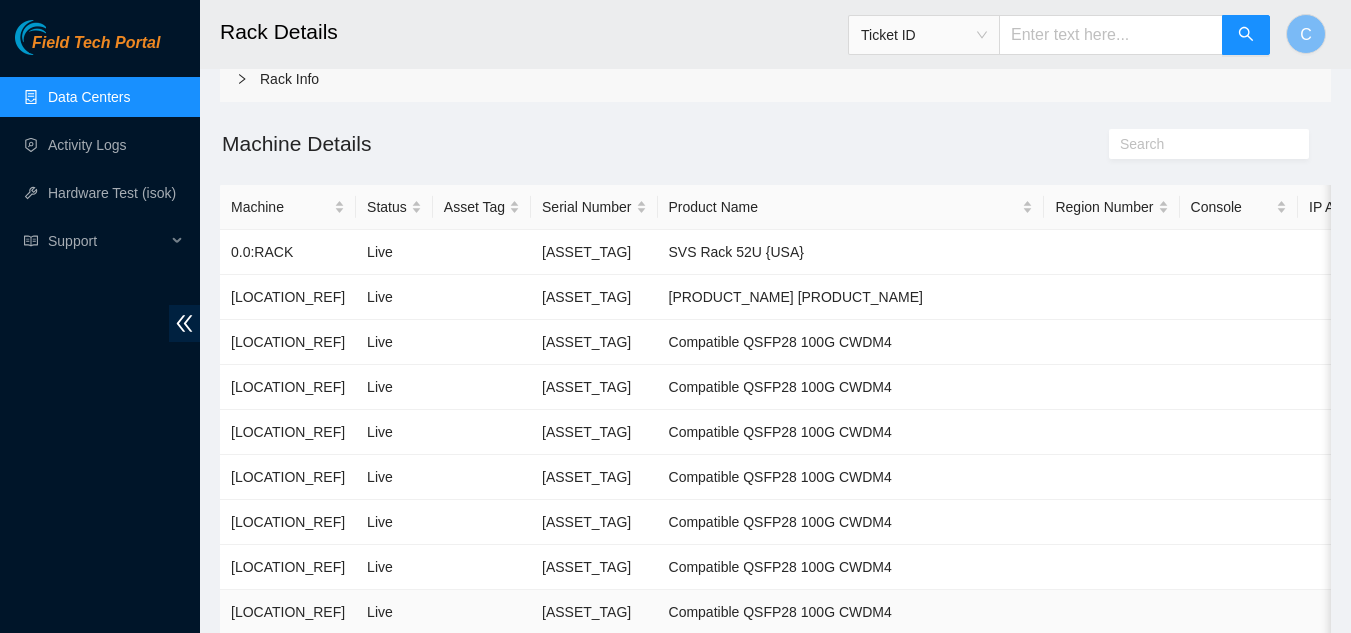 scroll, scrollTop: 500, scrollLeft: 0, axis: vertical 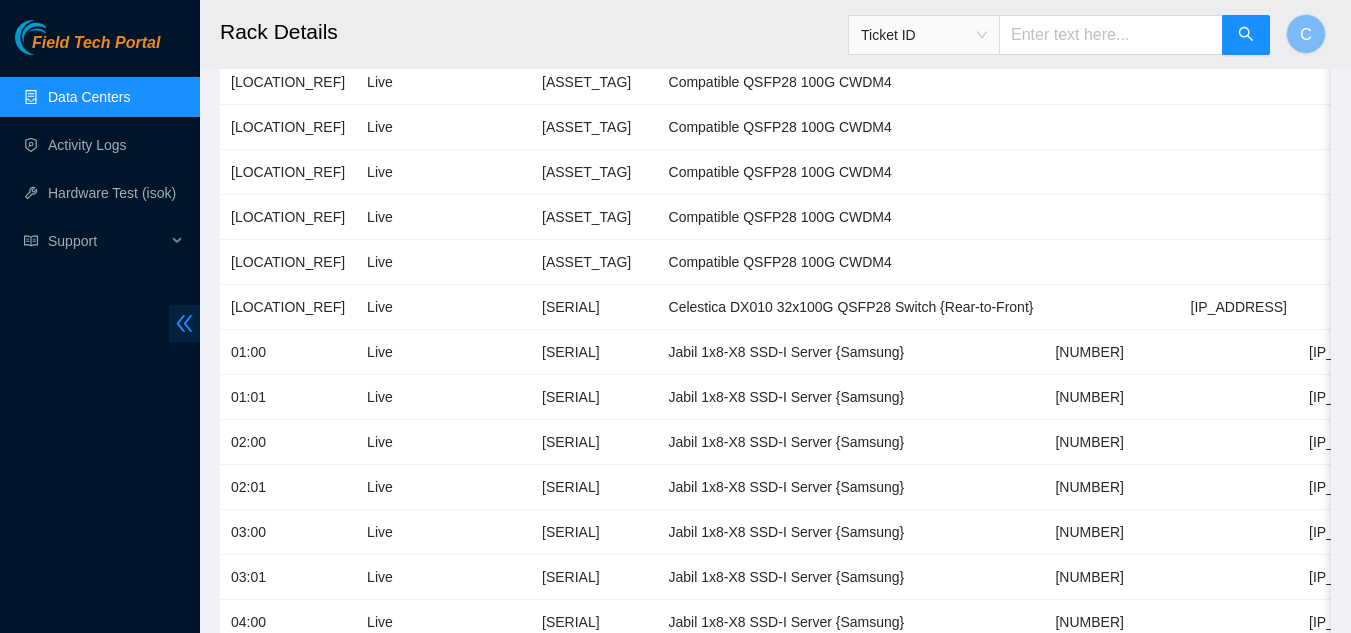 click 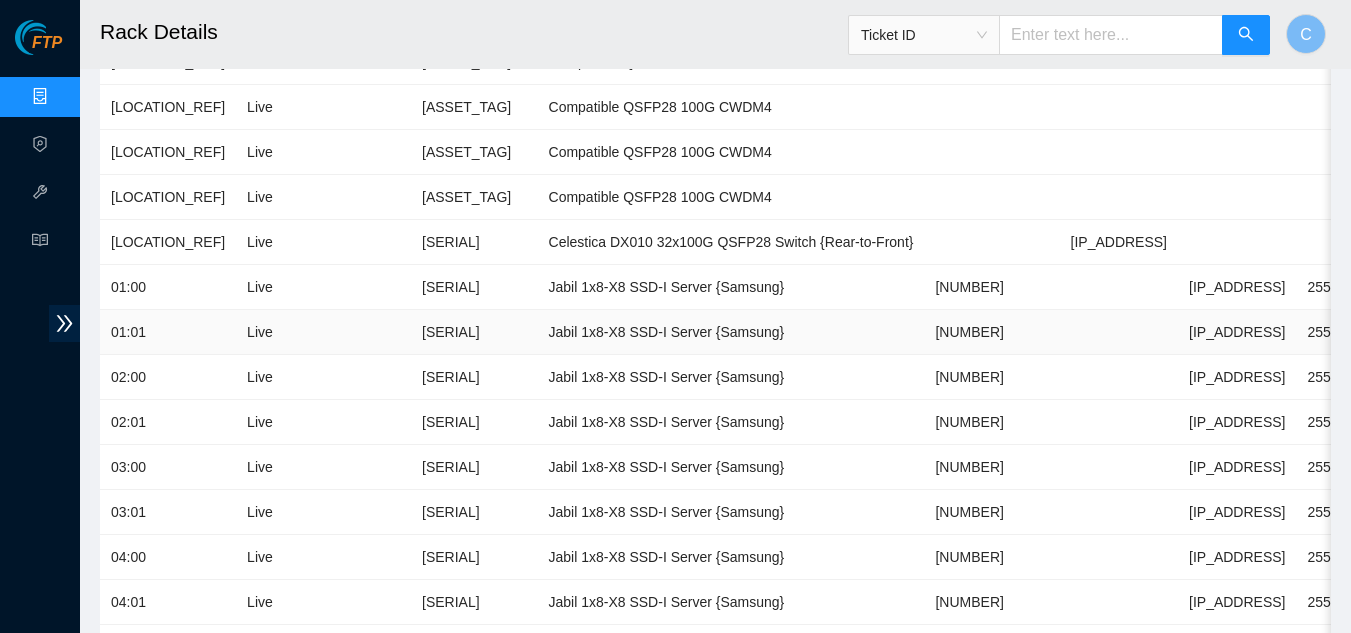 scroll, scrollTop: 600, scrollLeft: 0, axis: vertical 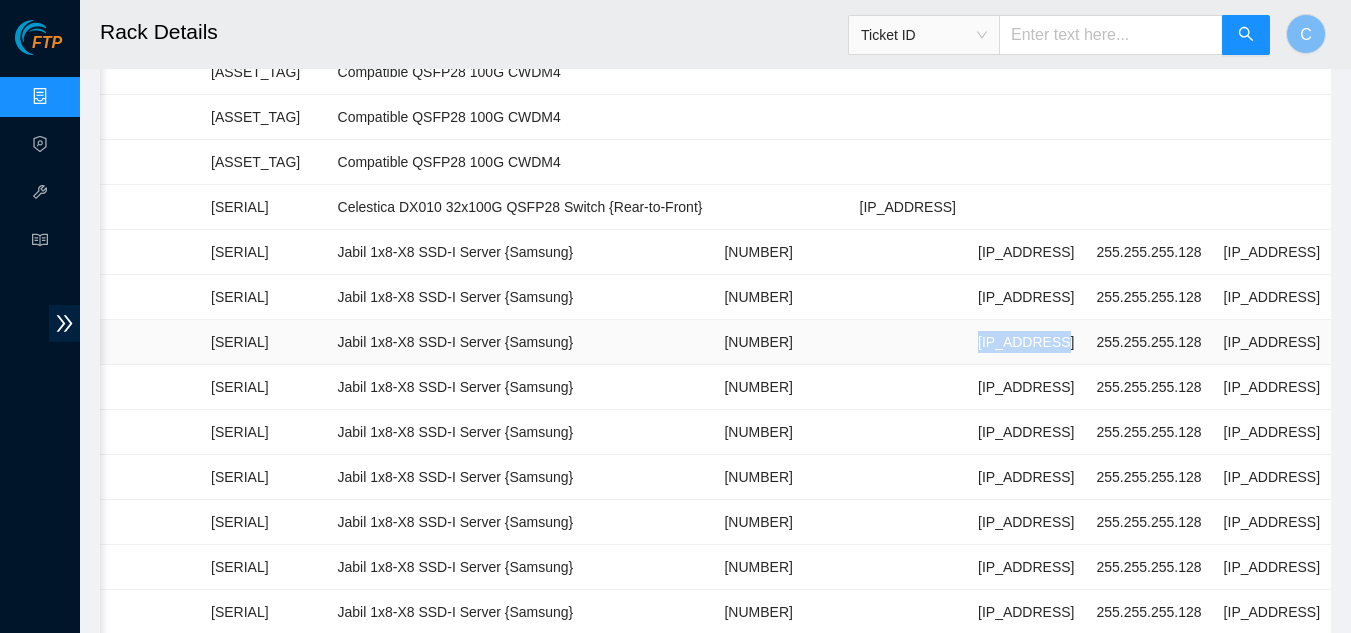 drag, startPoint x: 1103, startPoint y: 341, endPoint x: 1022, endPoint y: 350, distance: 81.49847 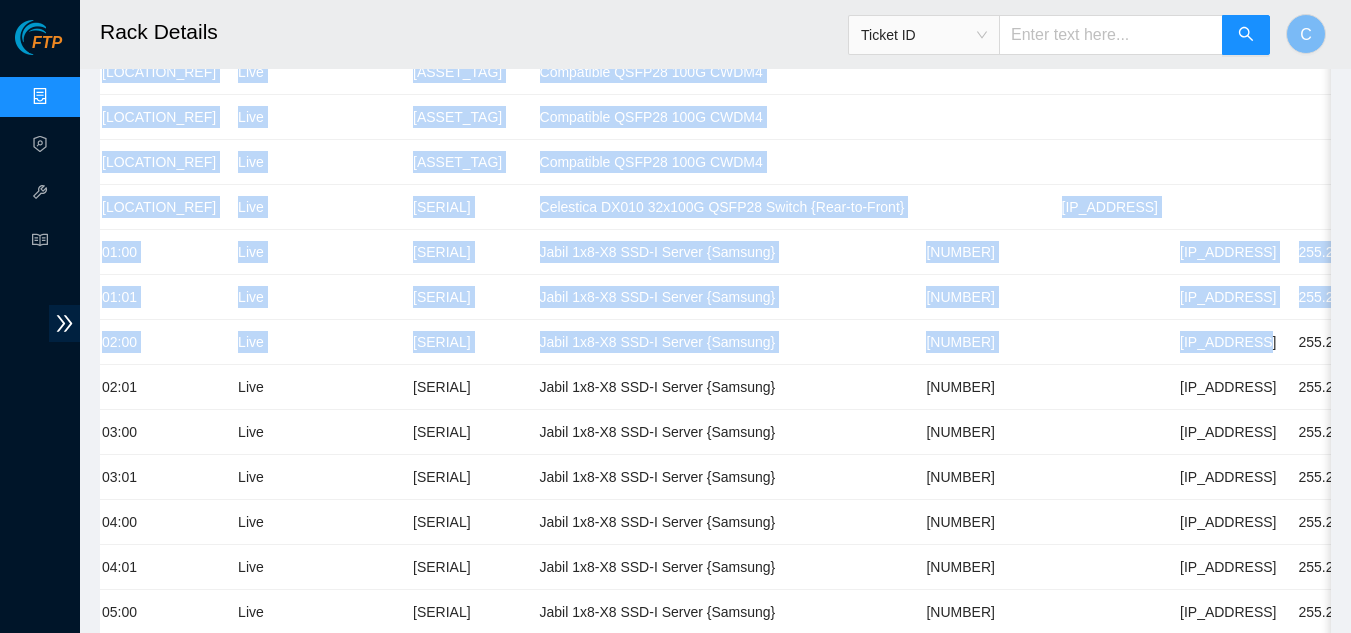 scroll, scrollTop: 0, scrollLeft: 0, axis: both 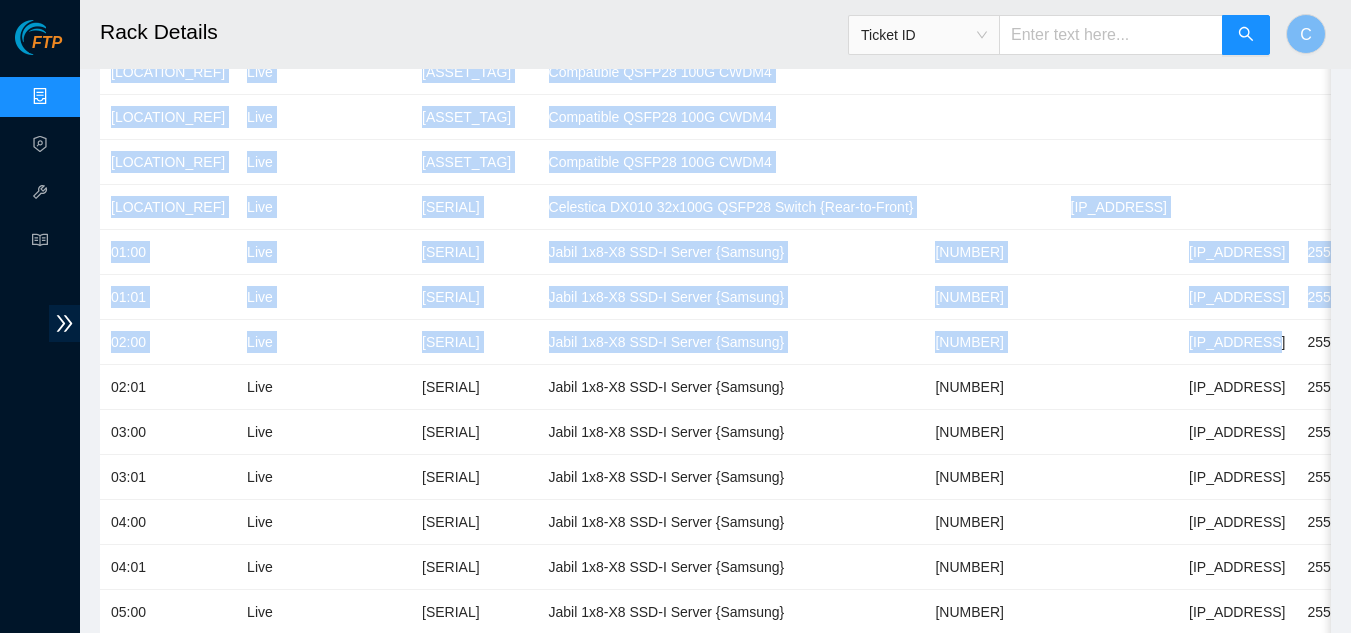 drag, startPoint x: 1095, startPoint y: 343, endPoint x: 92, endPoint y: 373, distance: 1003.44855 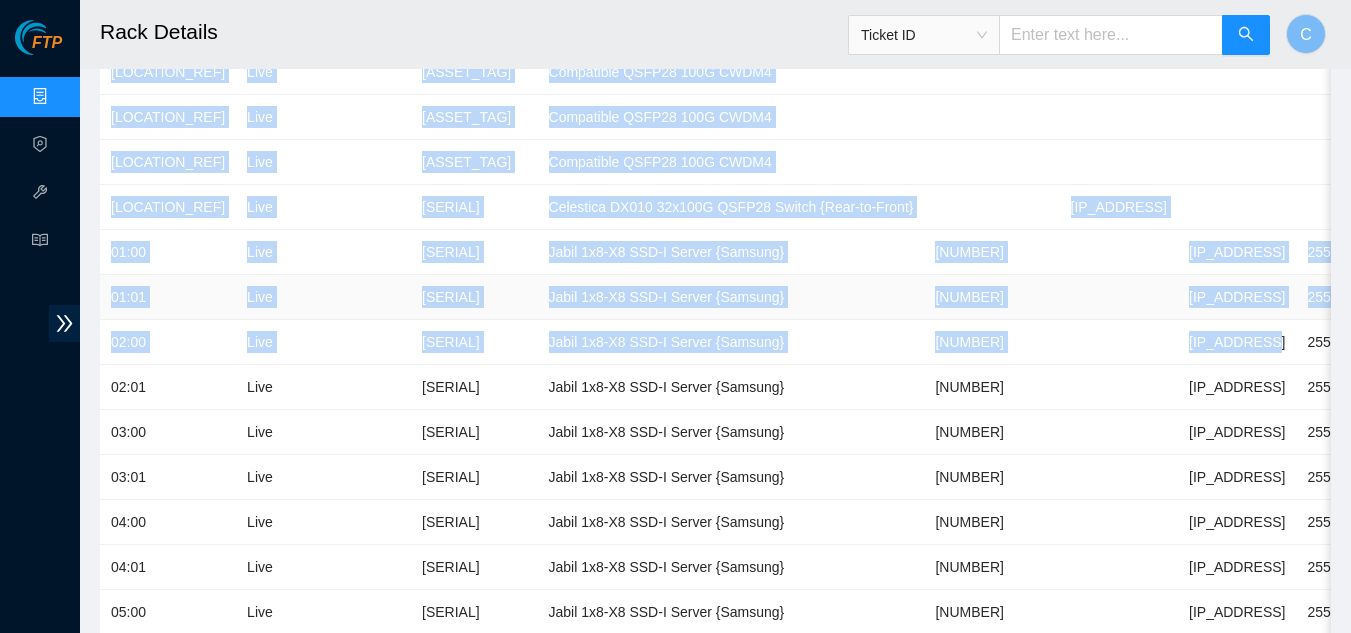 click on "01:01" at bounding box center (168, 297) 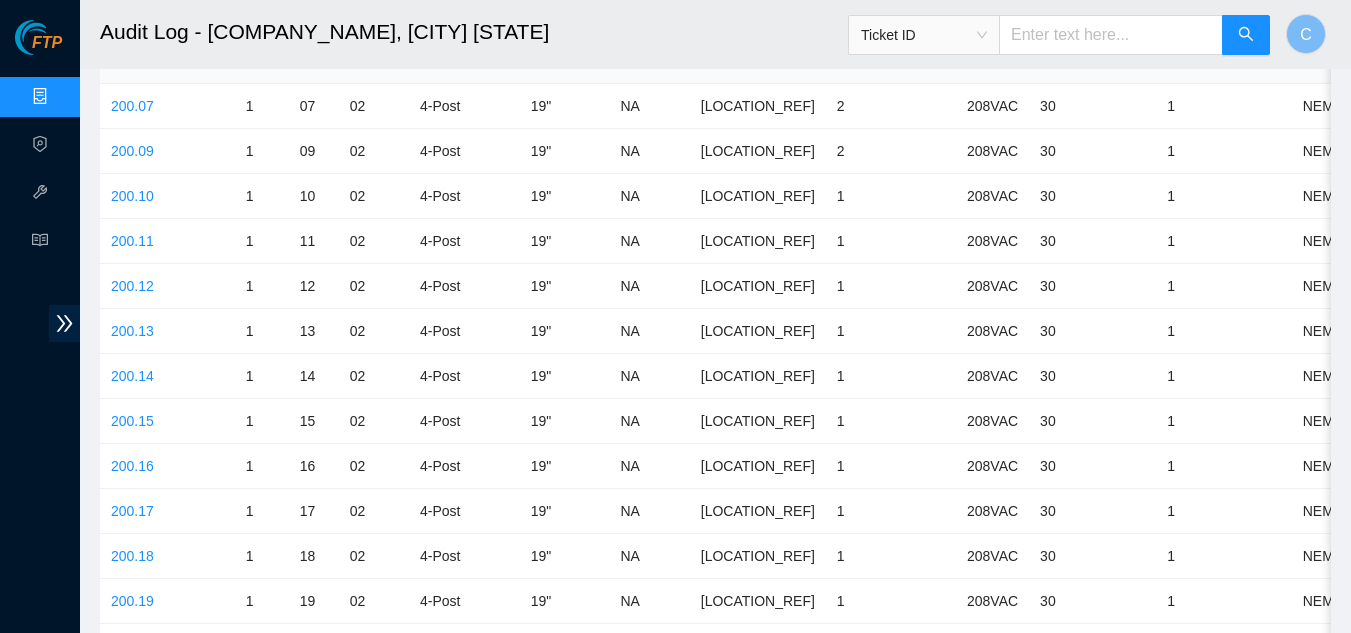 scroll, scrollTop: 600, scrollLeft: 0, axis: vertical 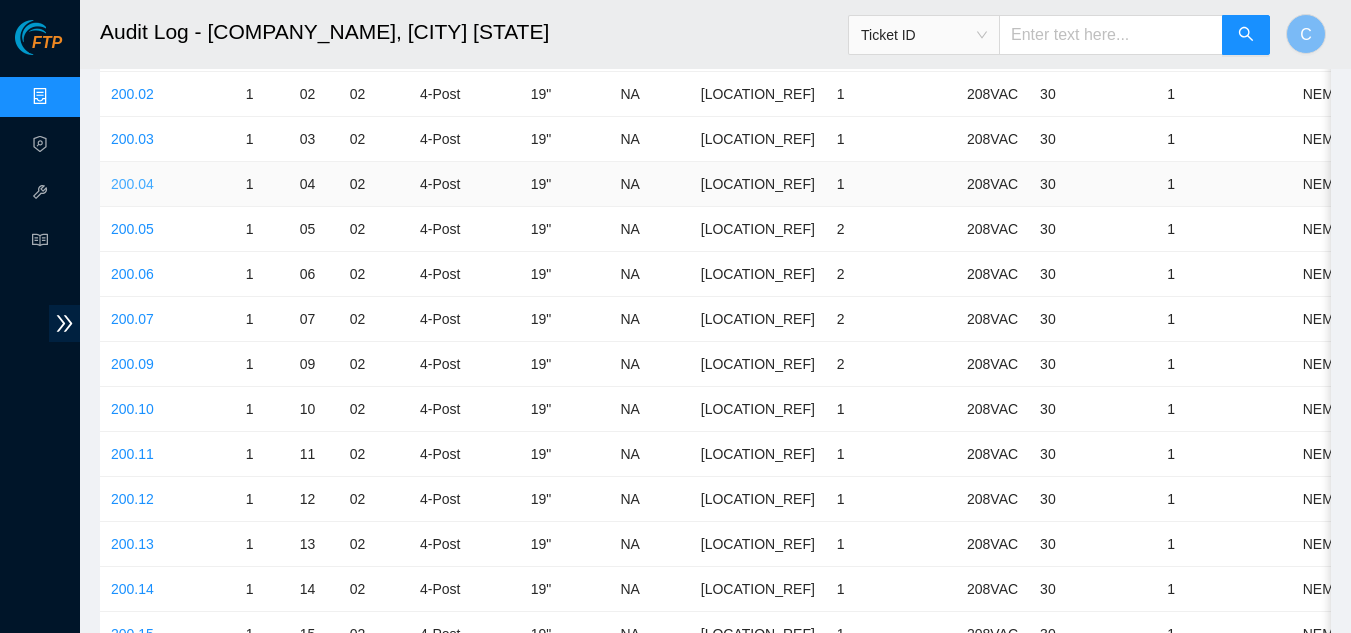 click on "200.04" at bounding box center [132, 184] 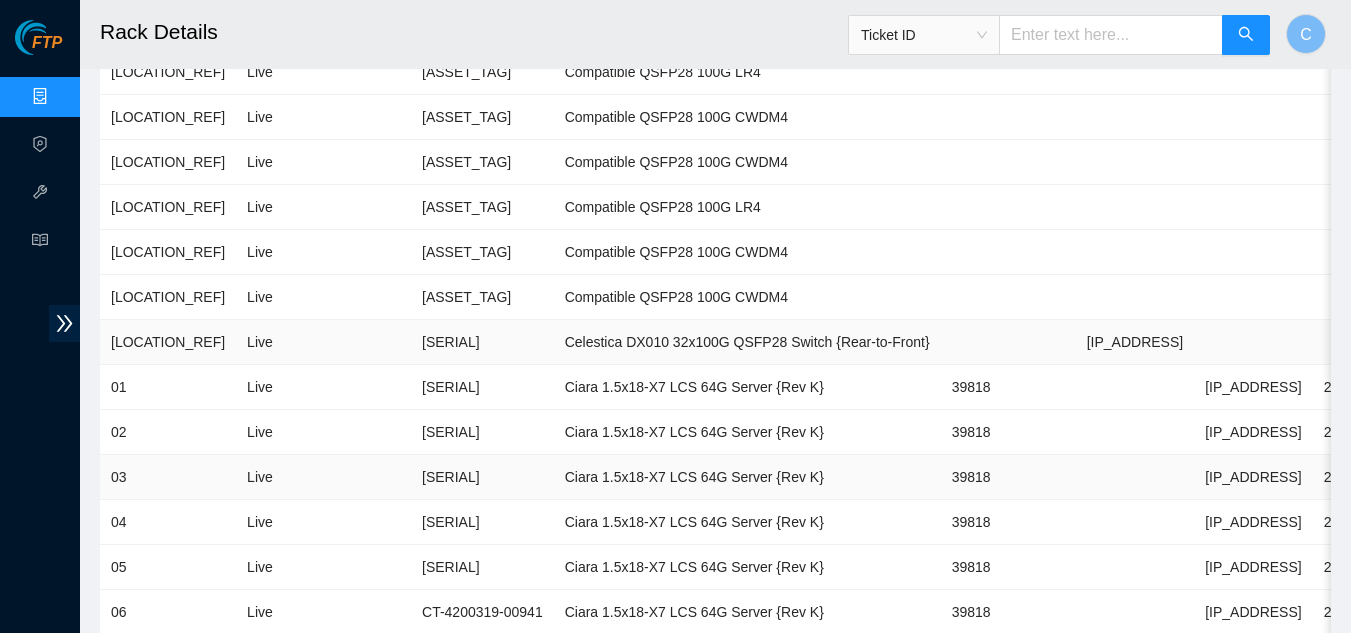 scroll, scrollTop: 500, scrollLeft: 0, axis: vertical 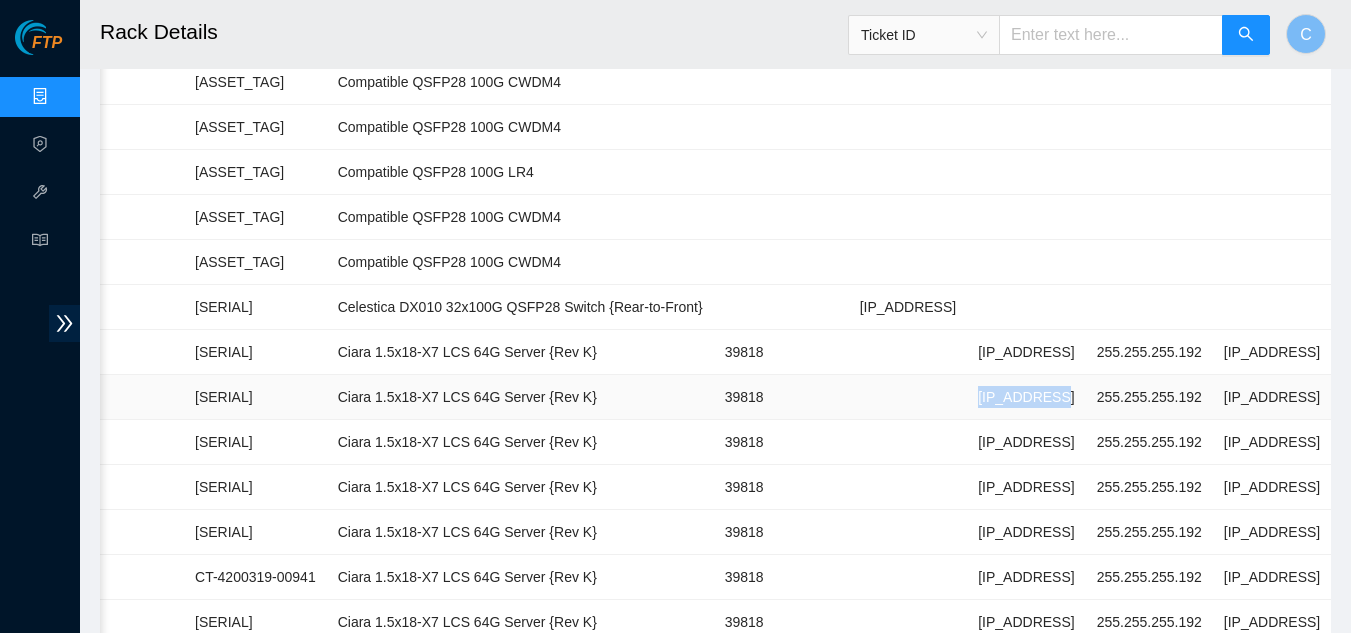 drag, startPoint x: 1011, startPoint y: 400, endPoint x: 1095, endPoint y: 401, distance: 84.00595 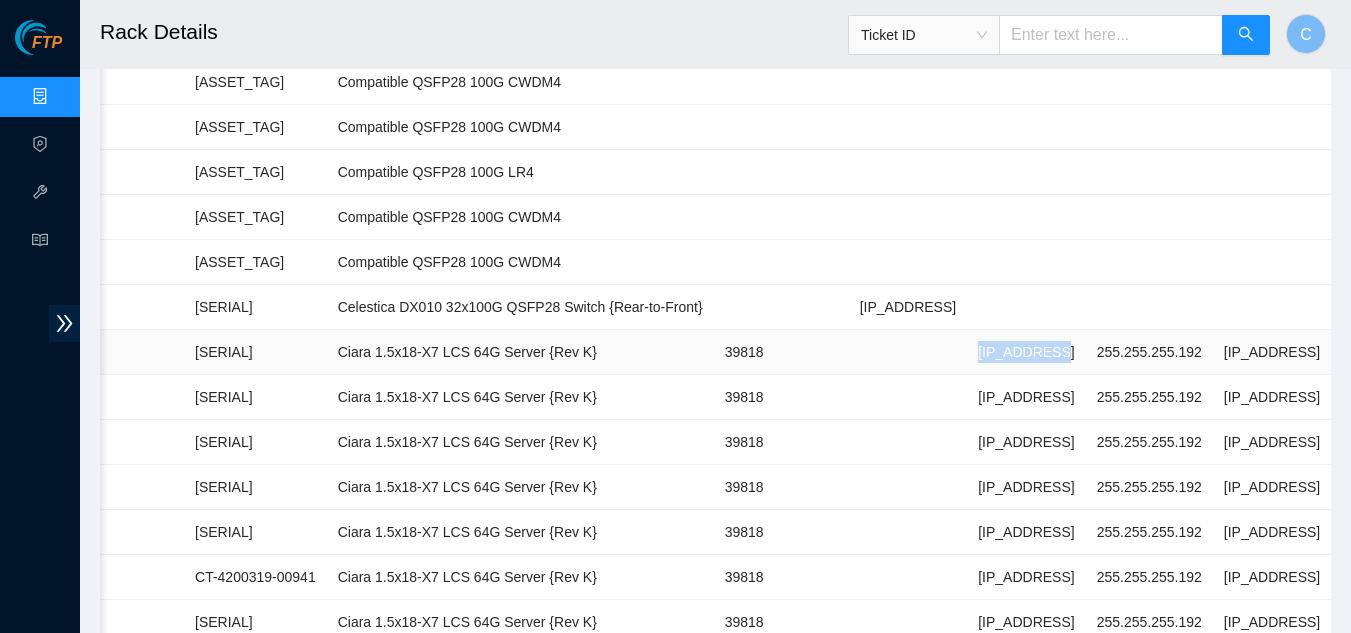 drag, startPoint x: 1006, startPoint y: 347, endPoint x: 1100, endPoint y: 356, distance: 94.42987 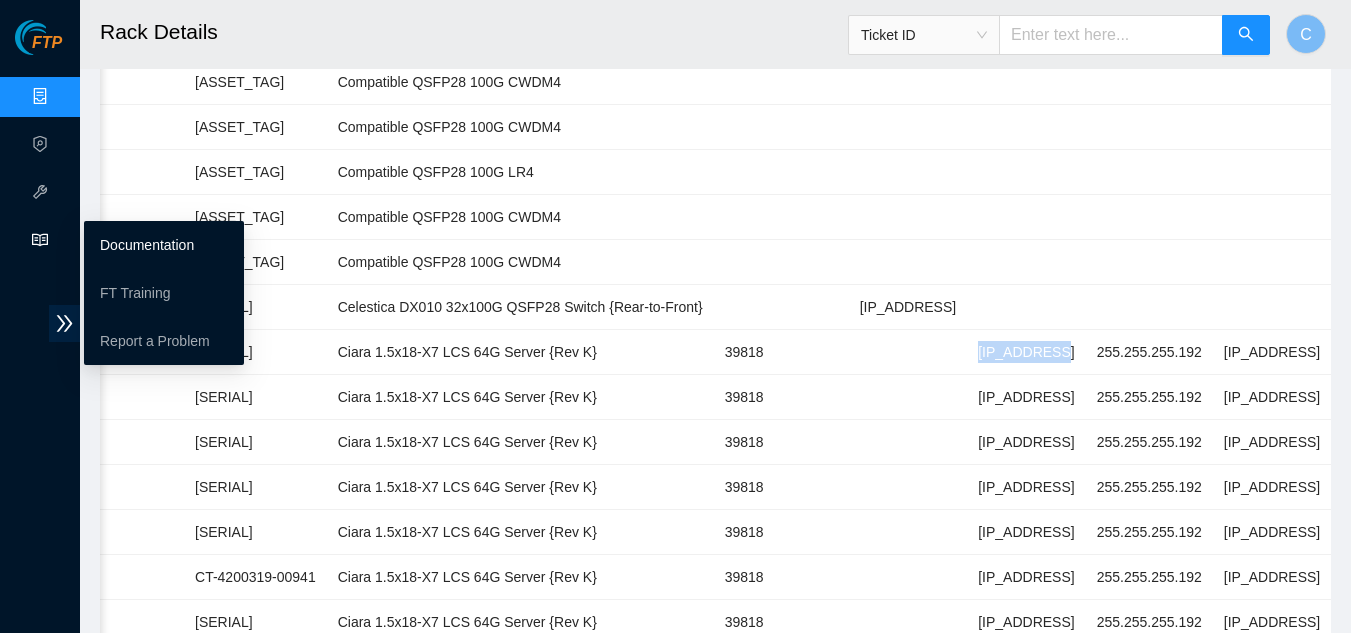 click on "Documentation" at bounding box center [147, 245] 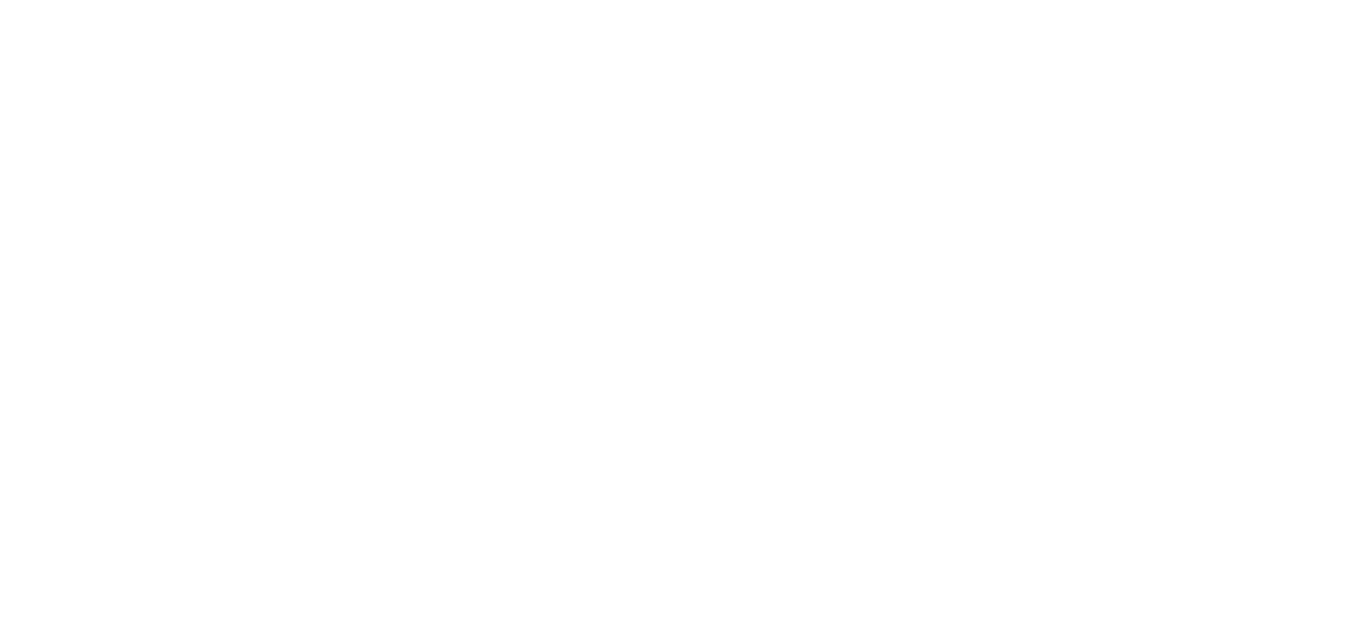 scroll, scrollTop: 0, scrollLeft: 0, axis: both 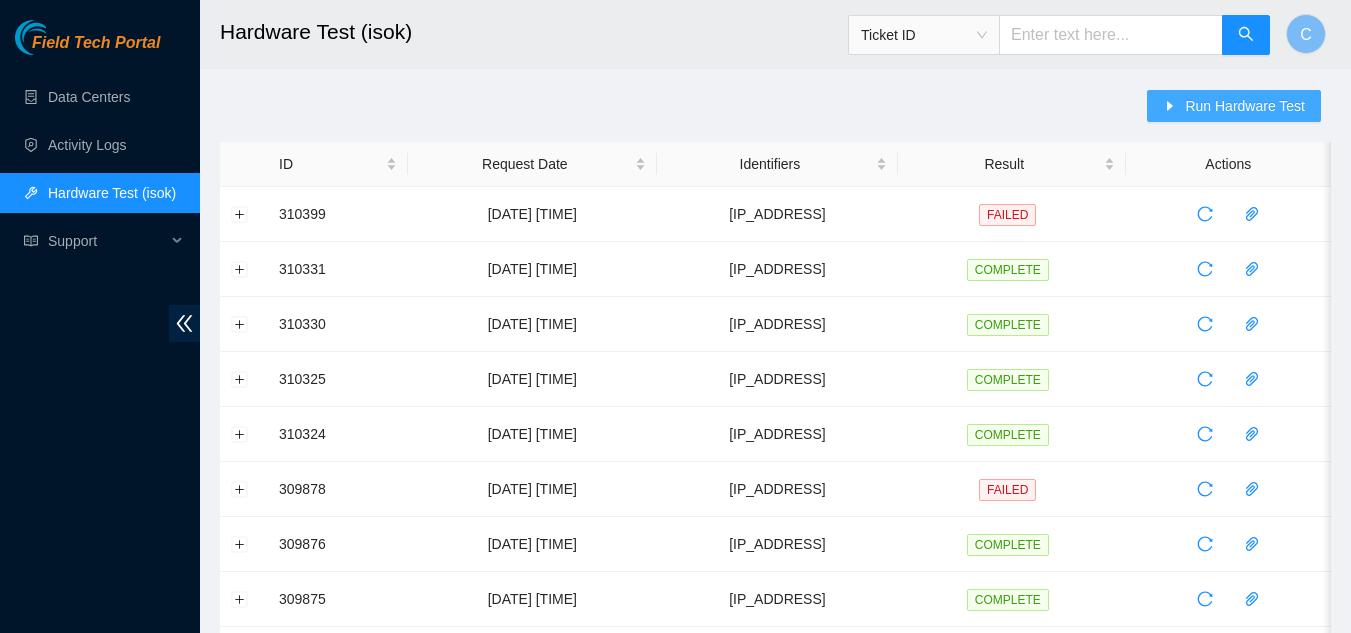 click on "Run Hardware Test" at bounding box center [1245, 106] 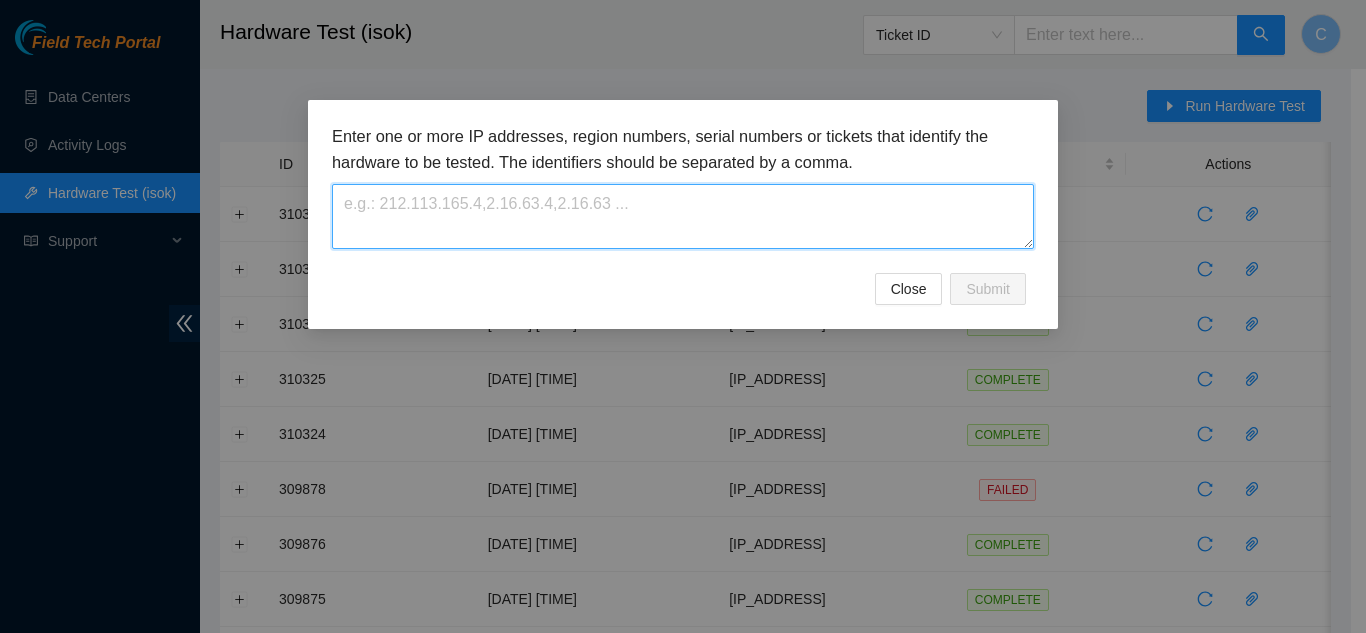 click at bounding box center (683, 216) 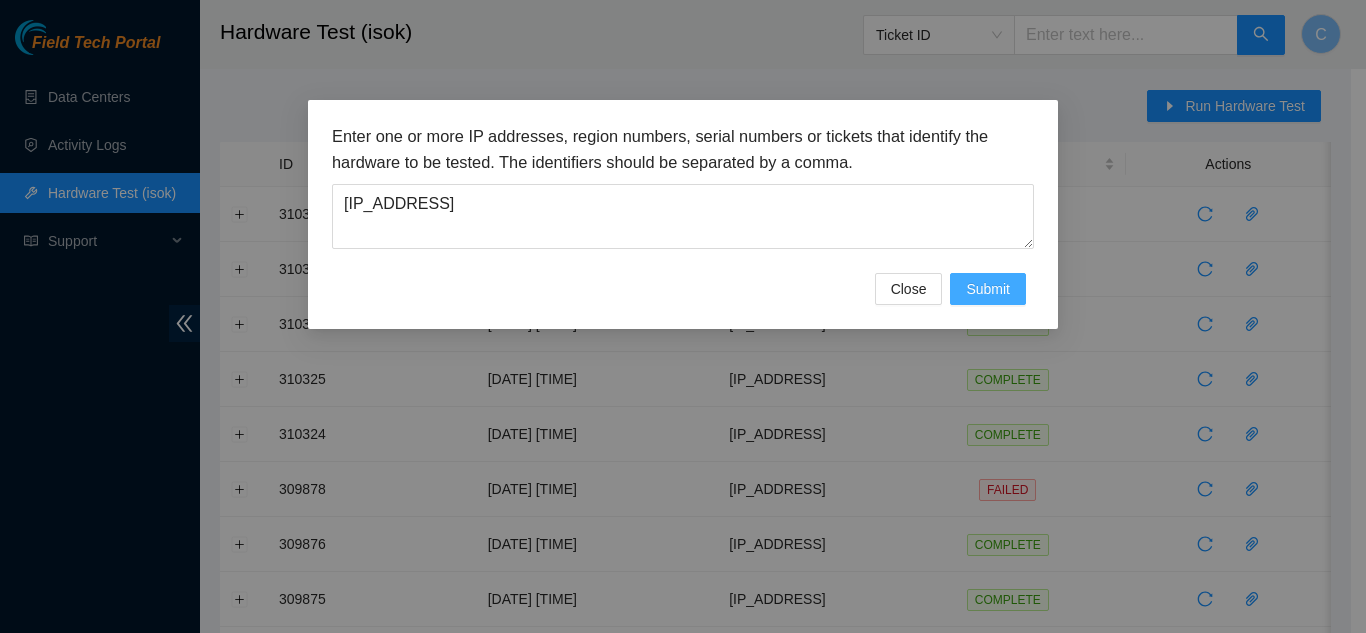 click on "Submit" at bounding box center [988, 289] 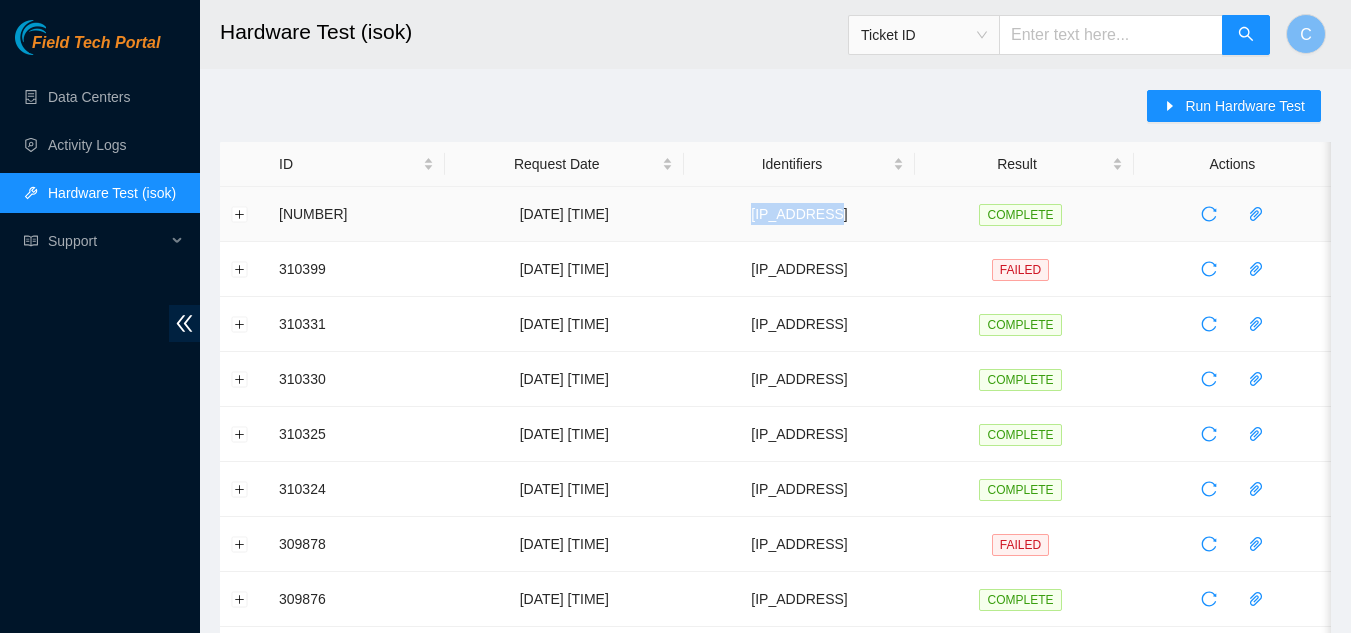 drag, startPoint x: 763, startPoint y: 208, endPoint x: 863, endPoint y: 223, distance: 101.118744 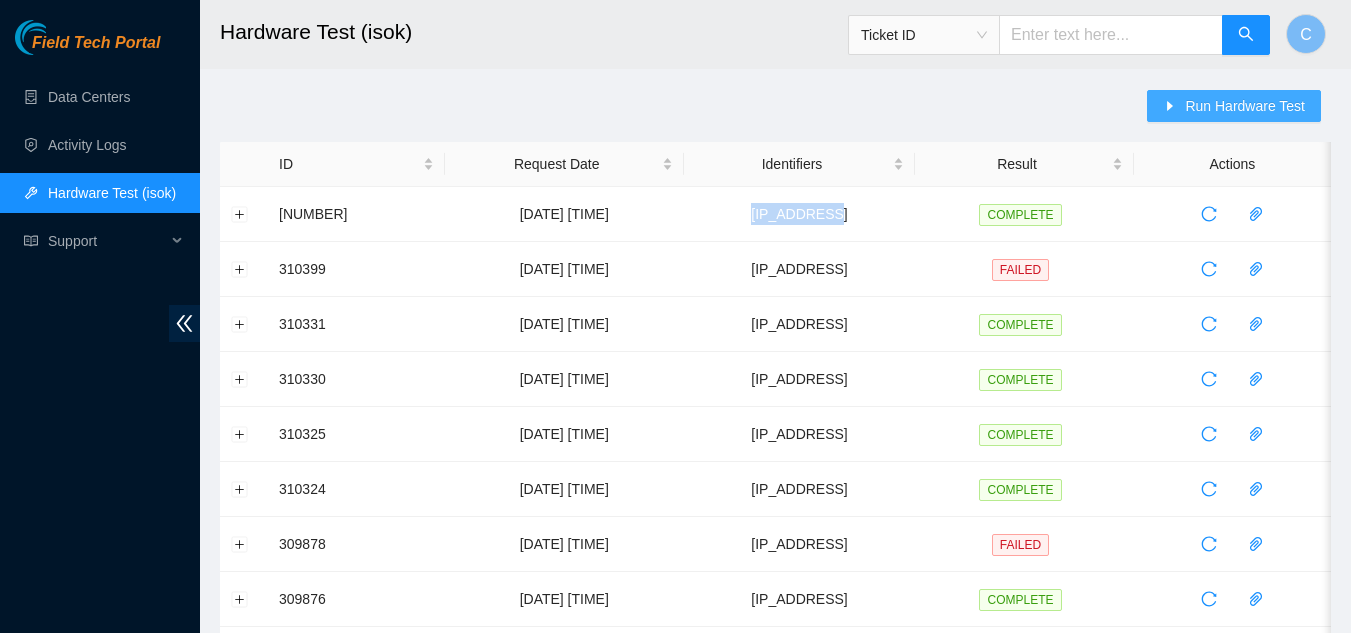 click on "Run Hardware Test" at bounding box center (1245, 106) 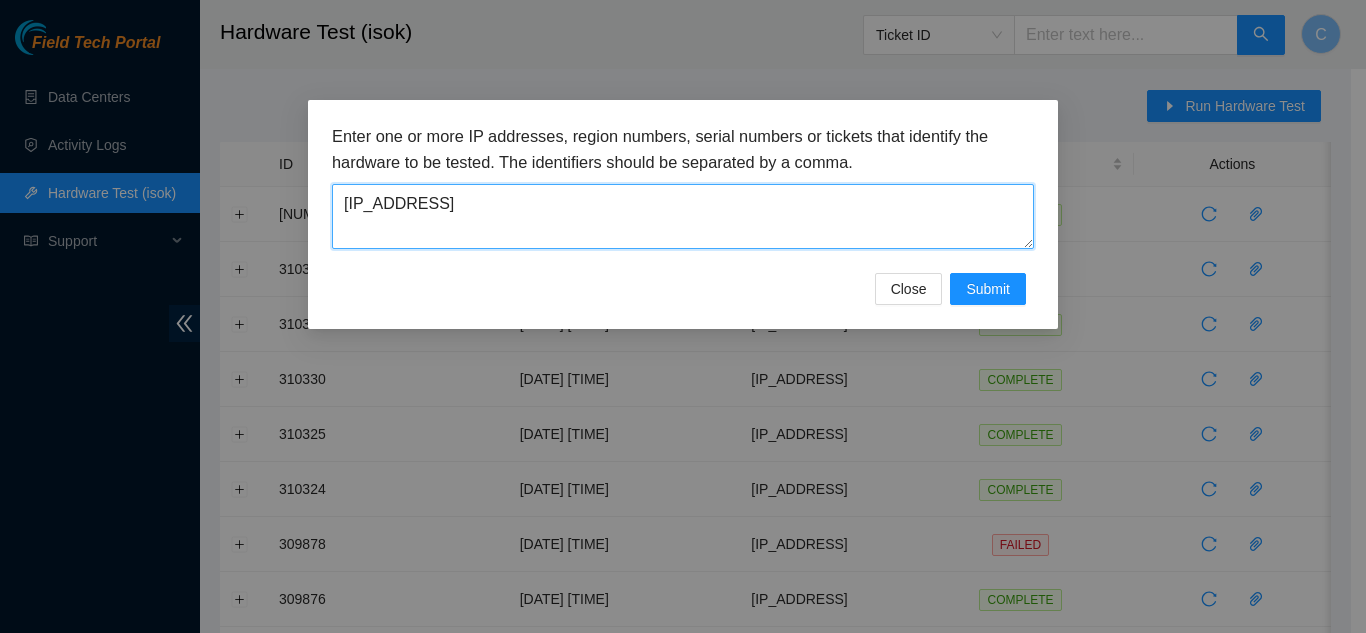 click on "[IP_ADDRESS]" at bounding box center [683, 216] 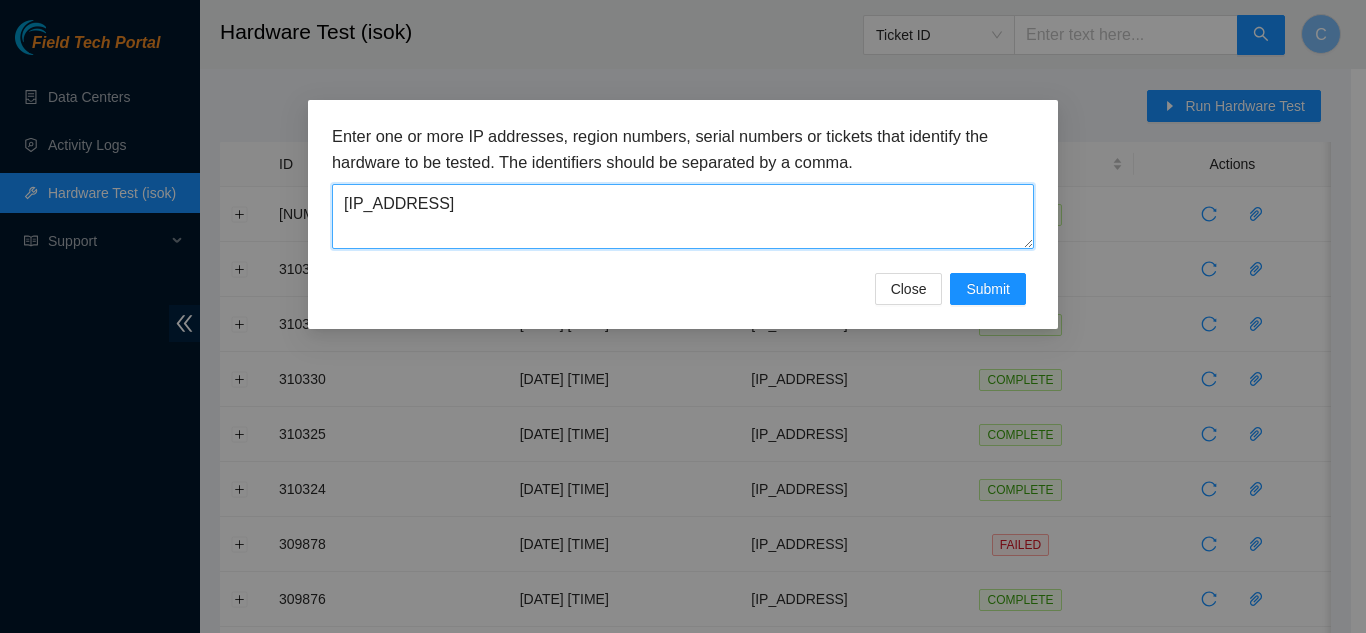 paste on "[IP_ADDRESS]" 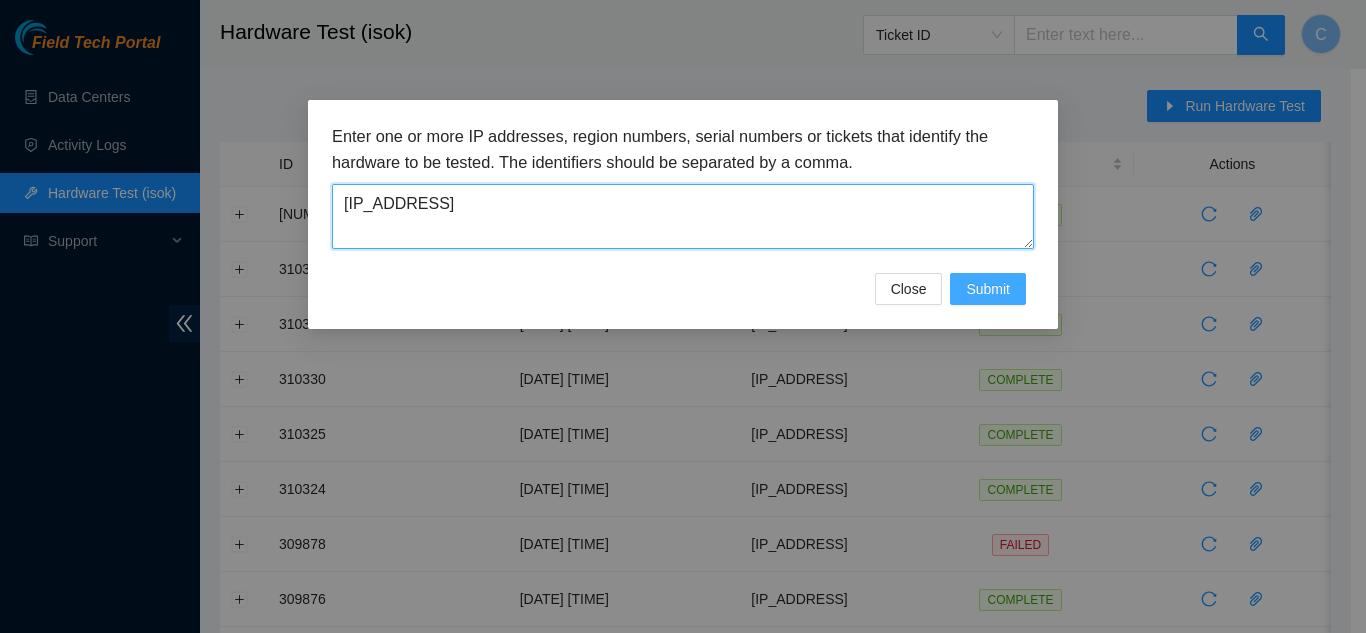 type on "[IP_ADDRESS]" 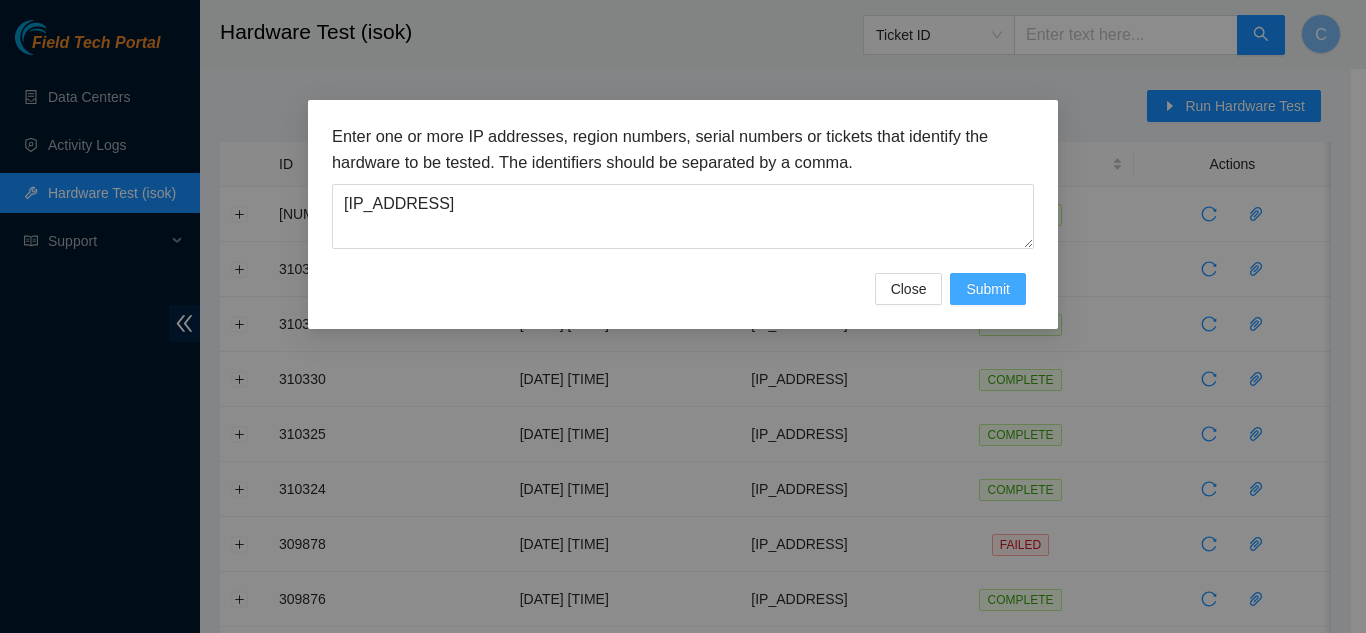 click on "Submit" at bounding box center (988, 289) 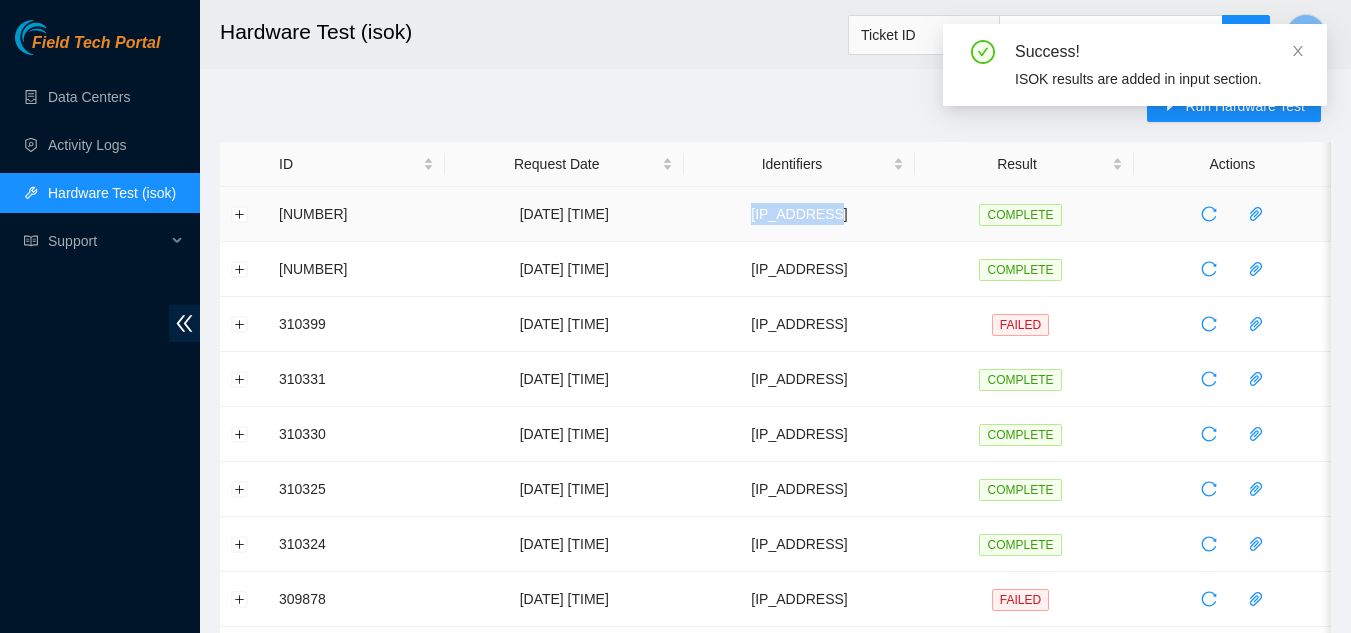 drag, startPoint x: 757, startPoint y: 211, endPoint x: 869, endPoint y: 215, distance: 112.0714 